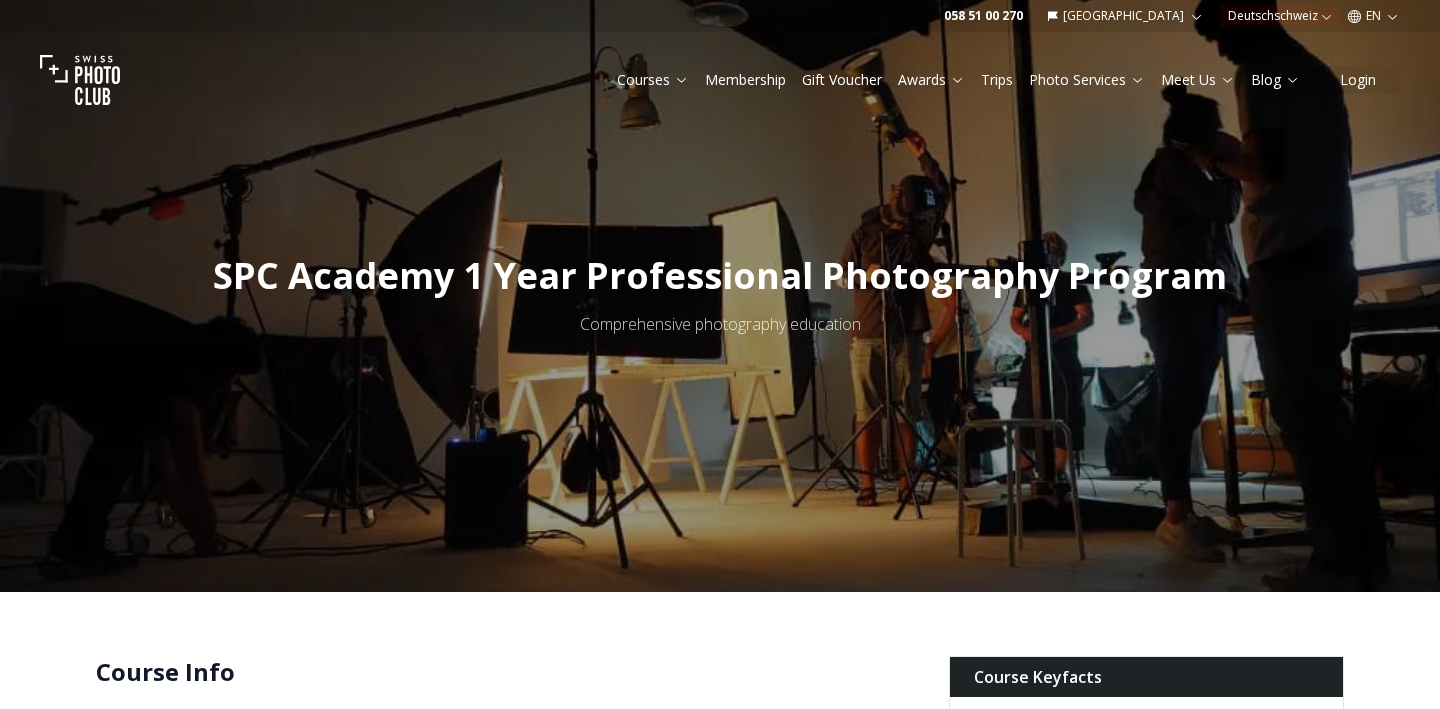 scroll, scrollTop: 0, scrollLeft: 0, axis: both 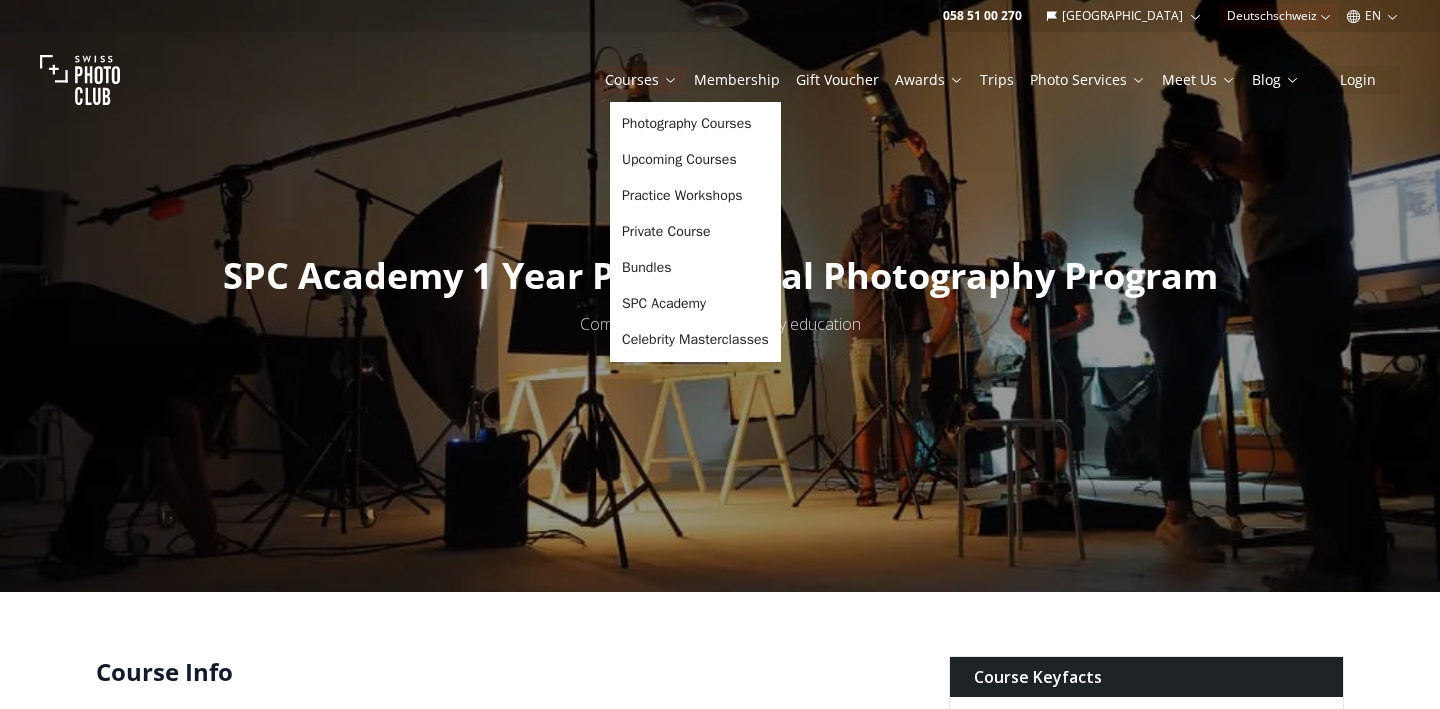 click on "Courses" at bounding box center [641, 80] 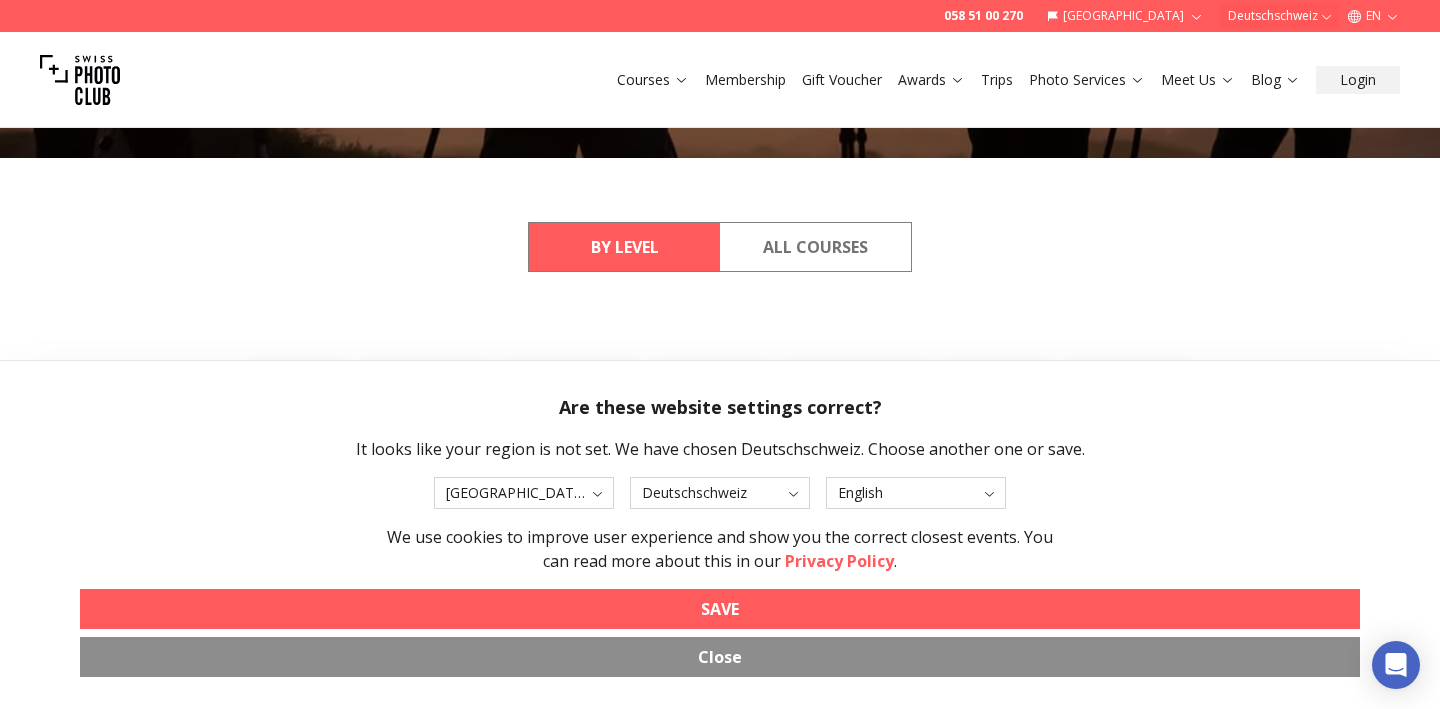 scroll, scrollTop: 801, scrollLeft: 0, axis: vertical 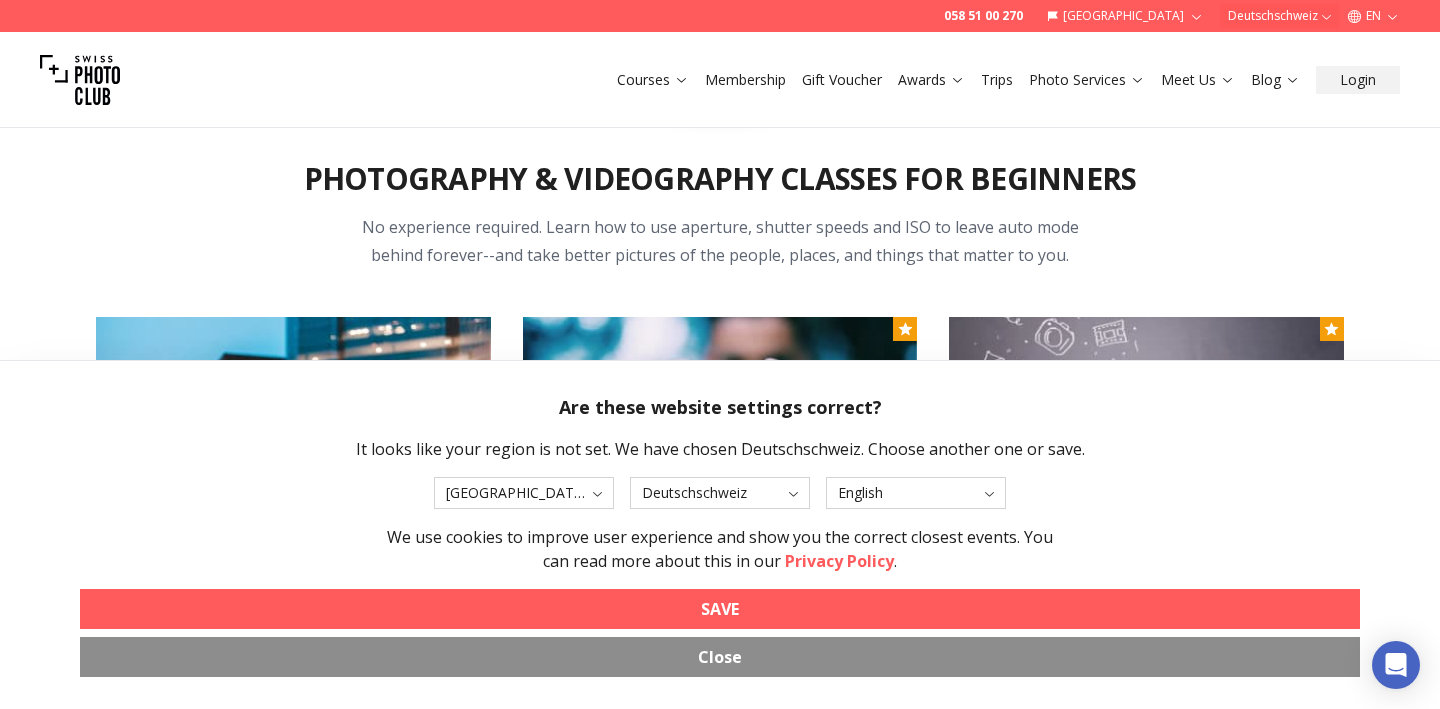 click on "SAVE" at bounding box center [720, 609] 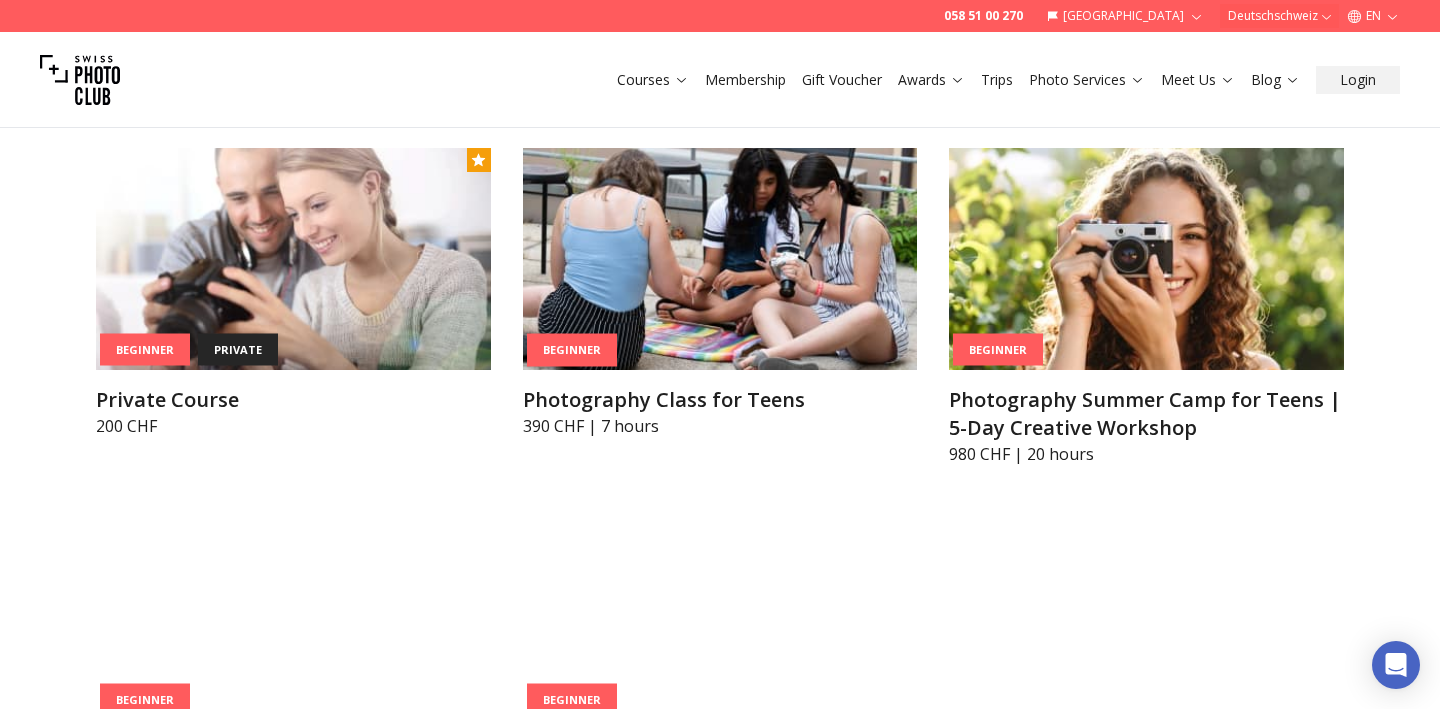 scroll, scrollTop: 1444, scrollLeft: 0, axis: vertical 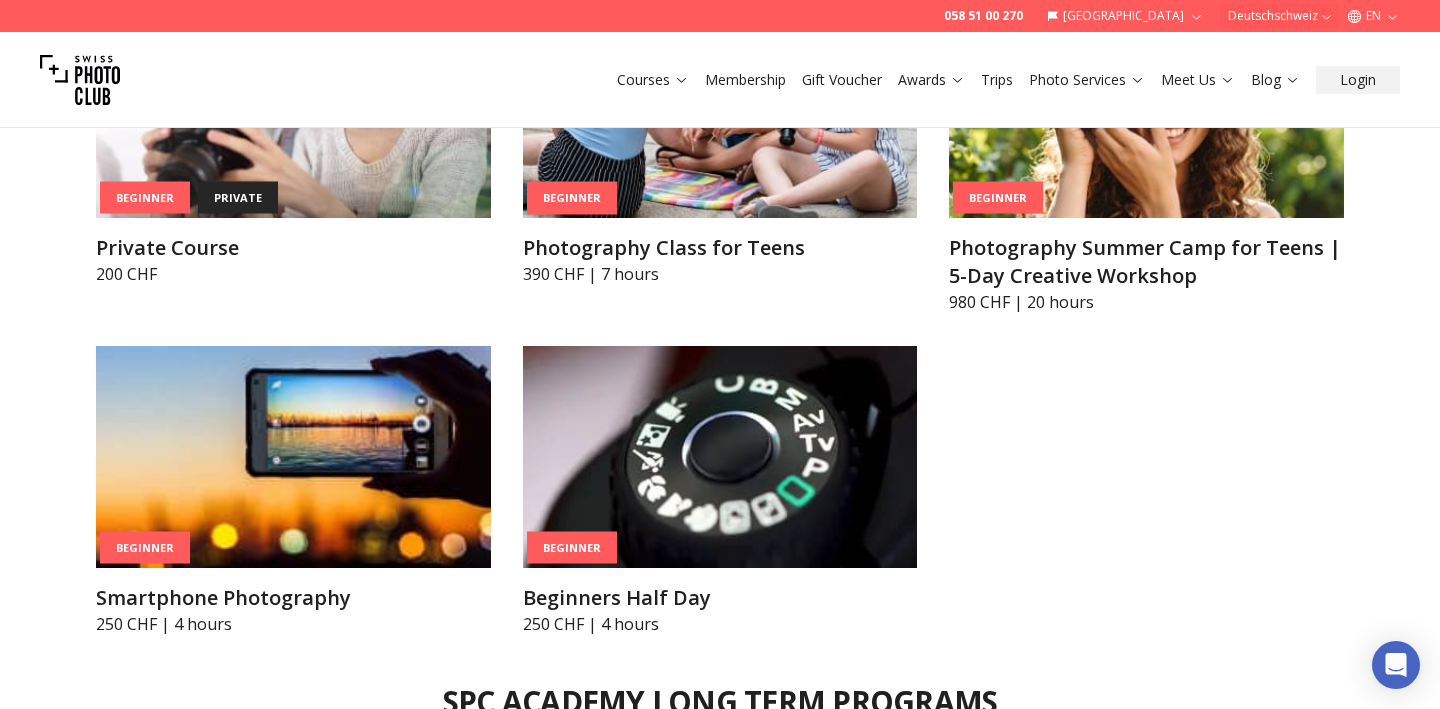 click on "Photography Class for Teens" at bounding box center [720, 248] 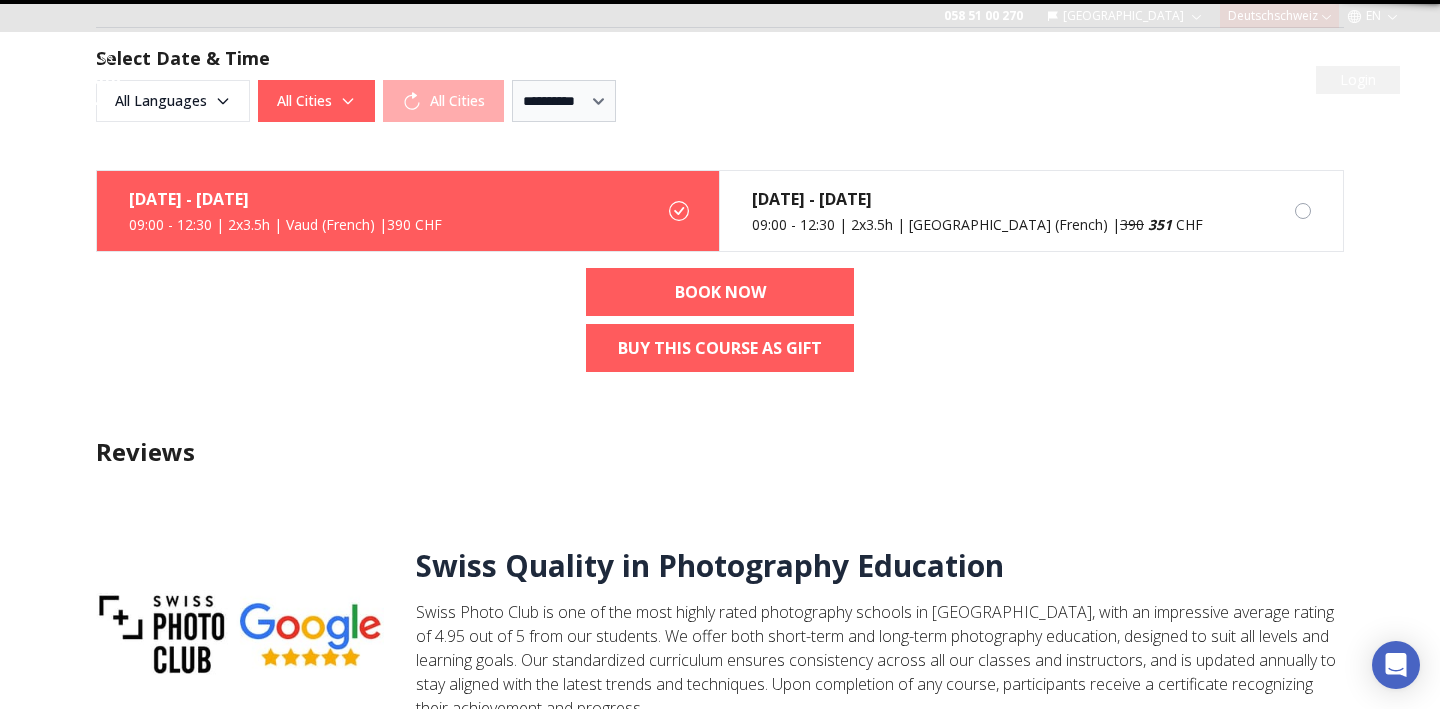 scroll, scrollTop: 0, scrollLeft: 0, axis: both 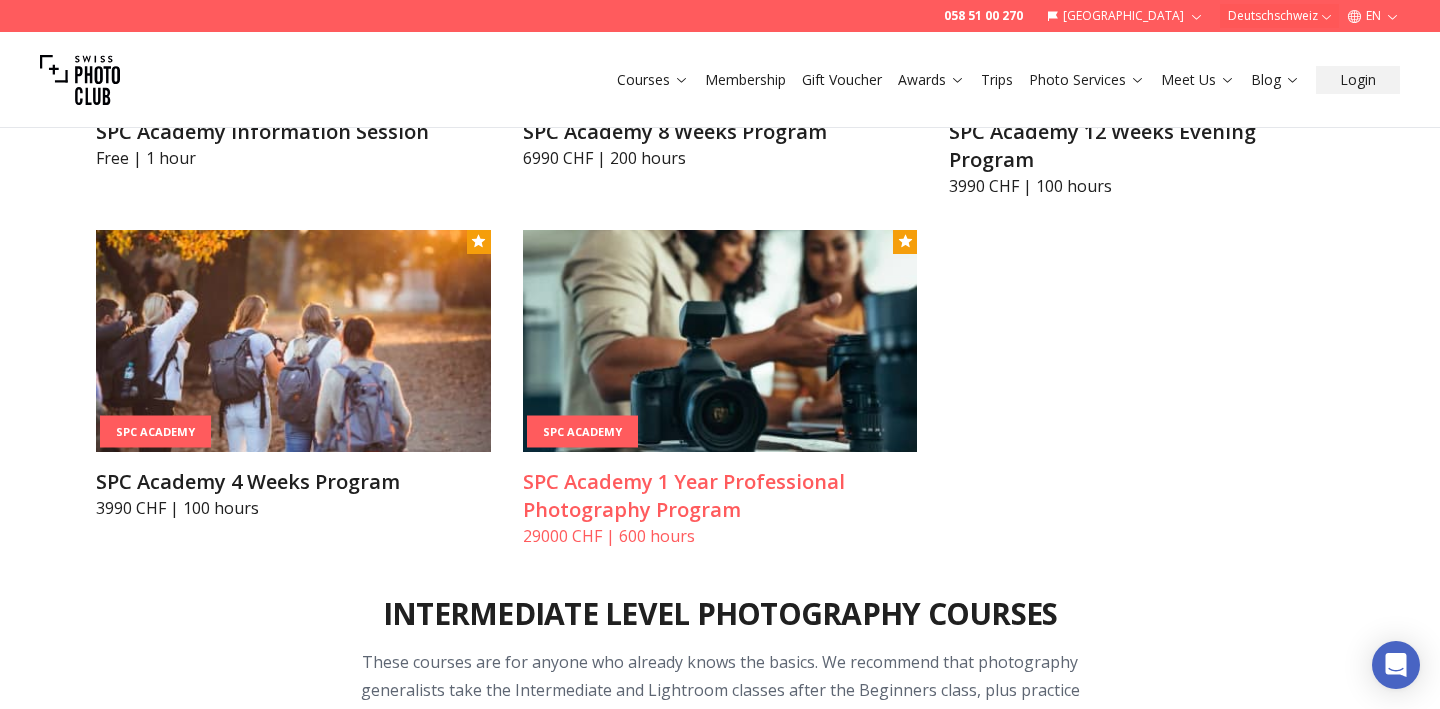 click at bounding box center [720, 341] 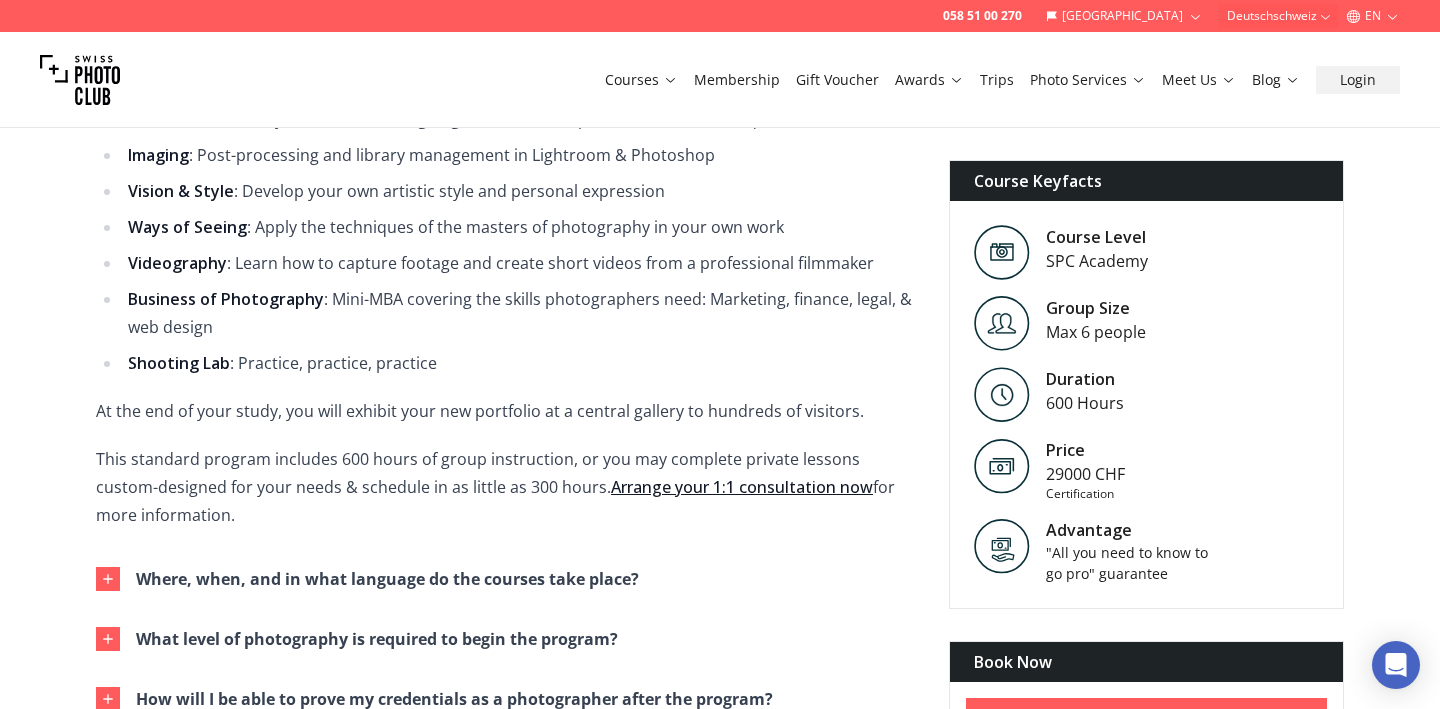 scroll, scrollTop: 1786, scrollLeft: 0, axis: vertical 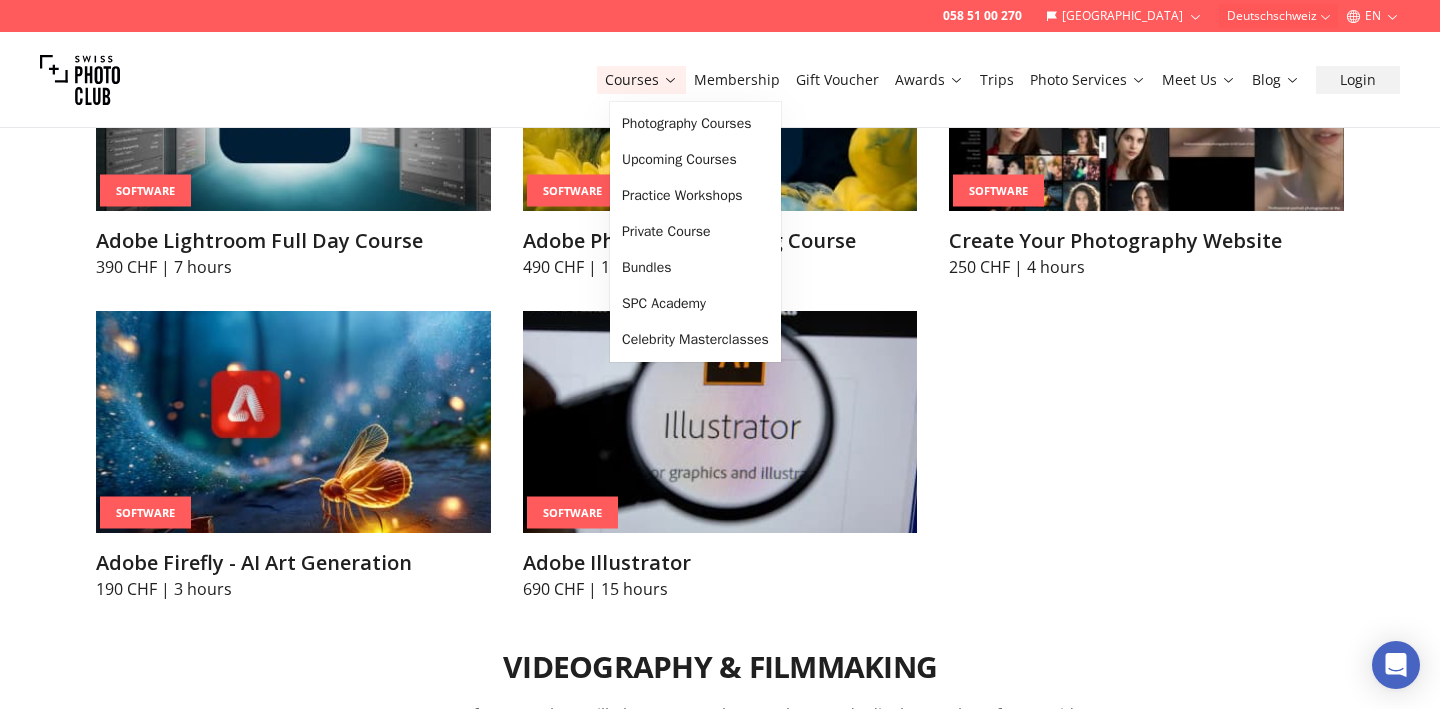 click 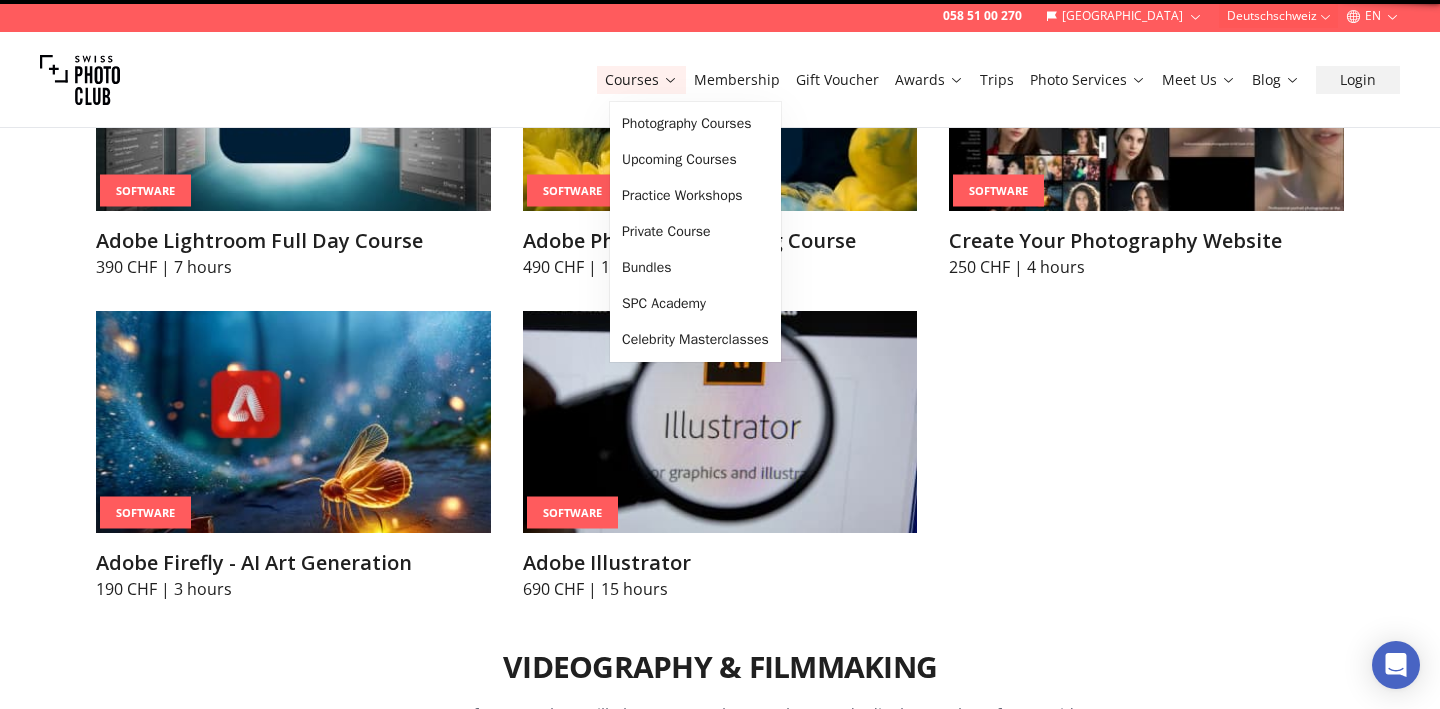 scroll, scrollTop: 0, scrollLeft: 0, axis: both 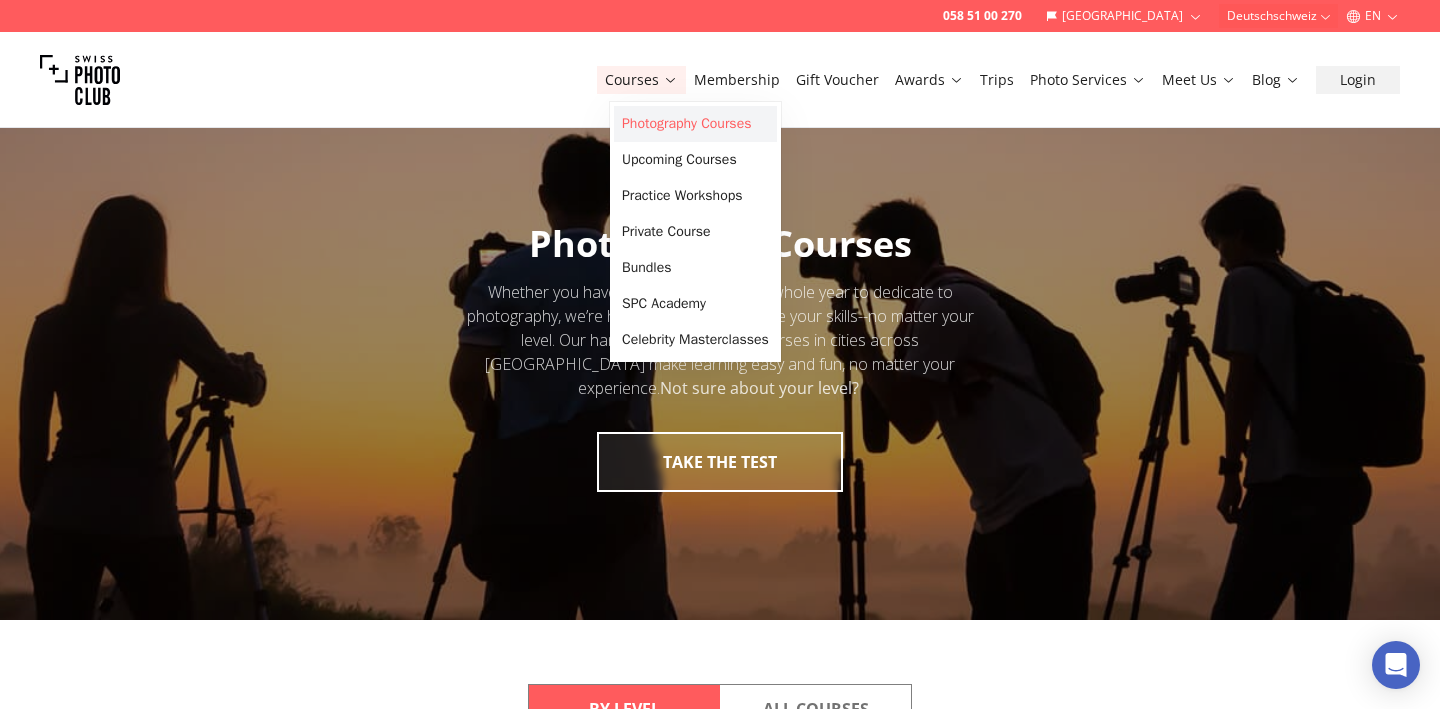 click on "Photography Courses" at bounding box center (695, 124) 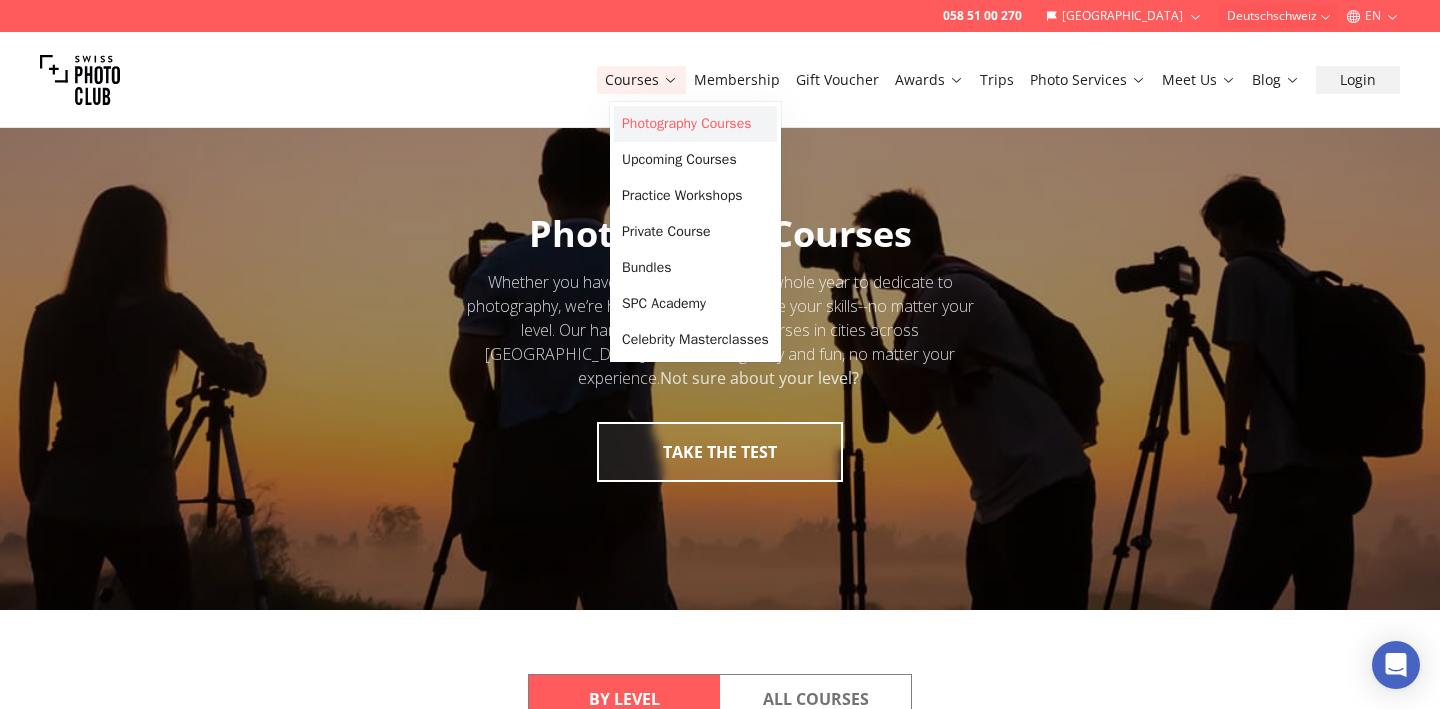 click on "Photography Courses" at bounding box center [695, 124] 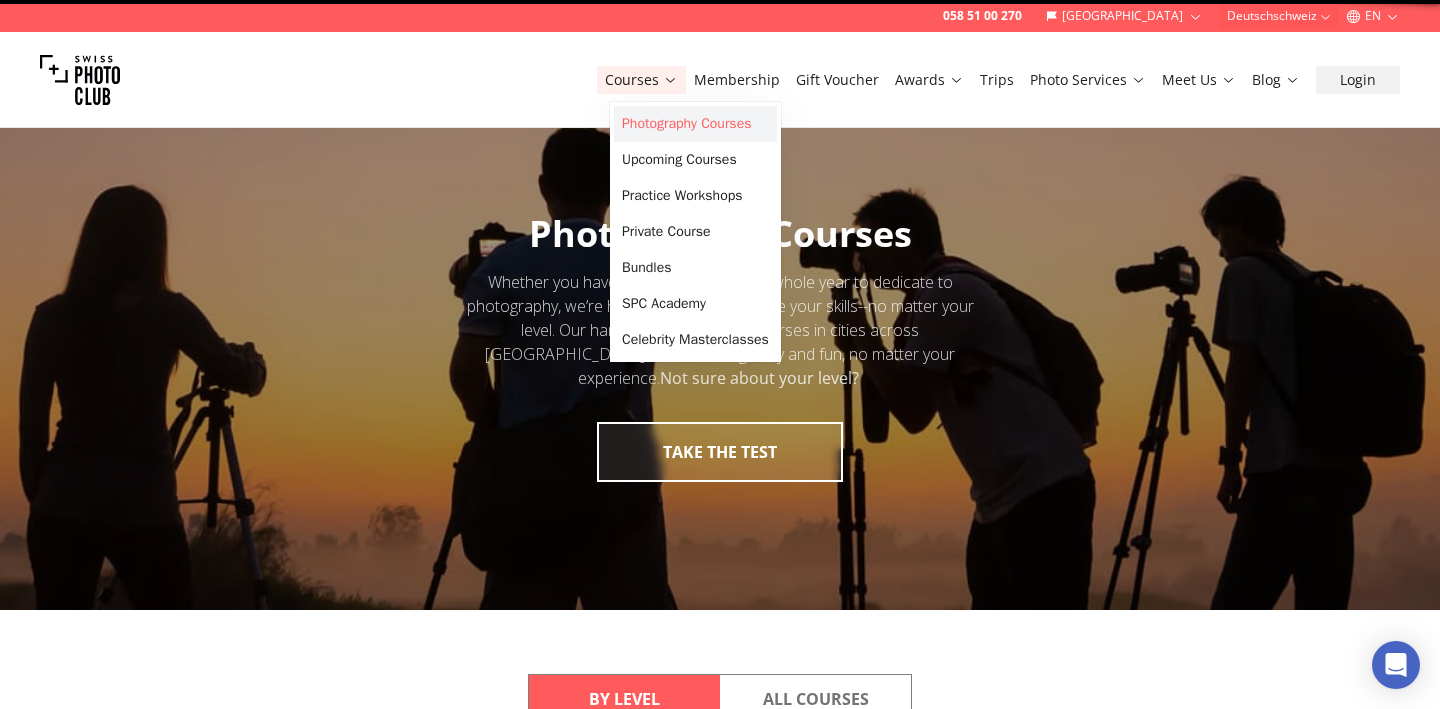 scroll, scrollTop: 0, scrollLeft: 0, axis: both 